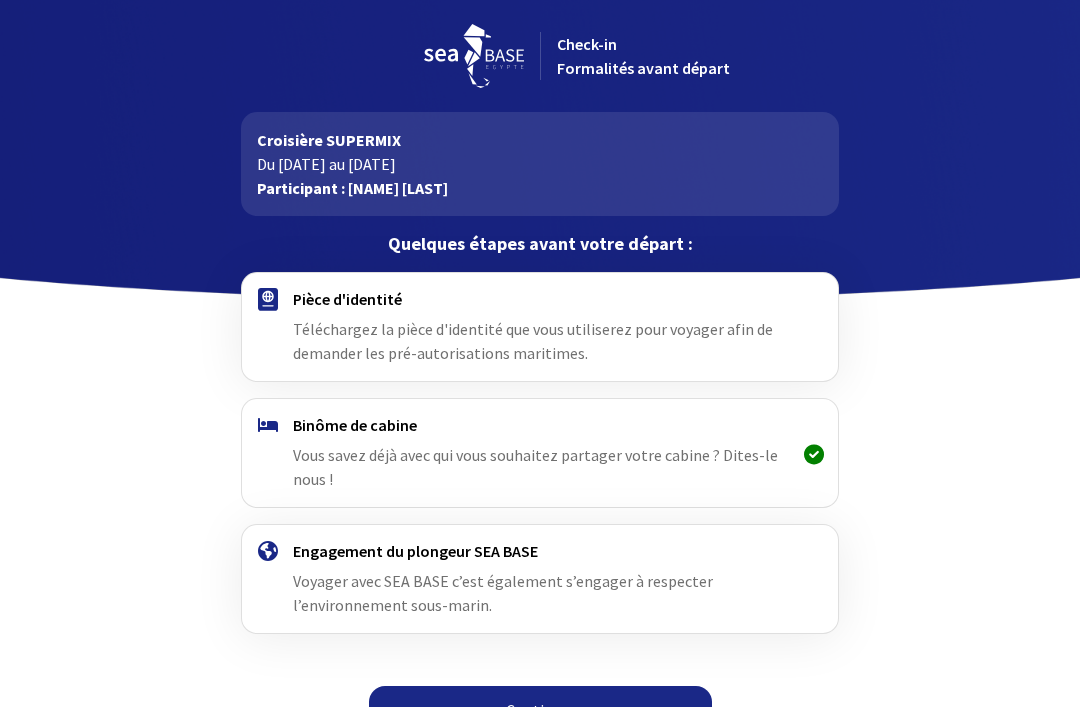 scroll, scrollTop: 39, scrollLeft: 0, axis: vertical 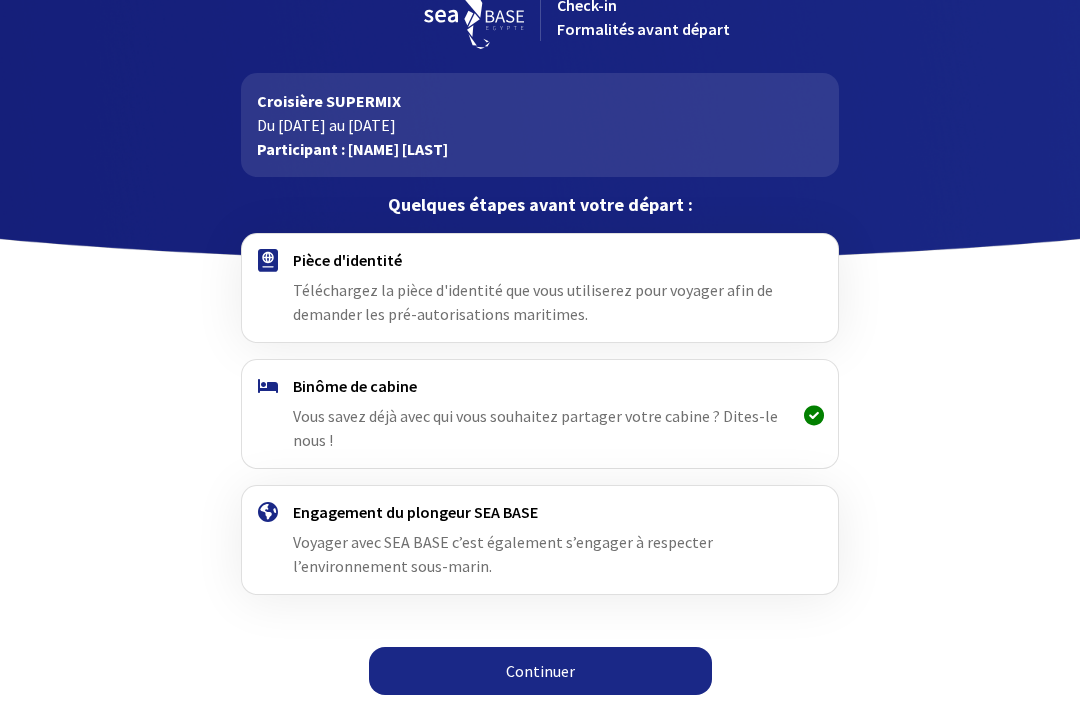 click on "Continuer" at bounding box center (540, 671) 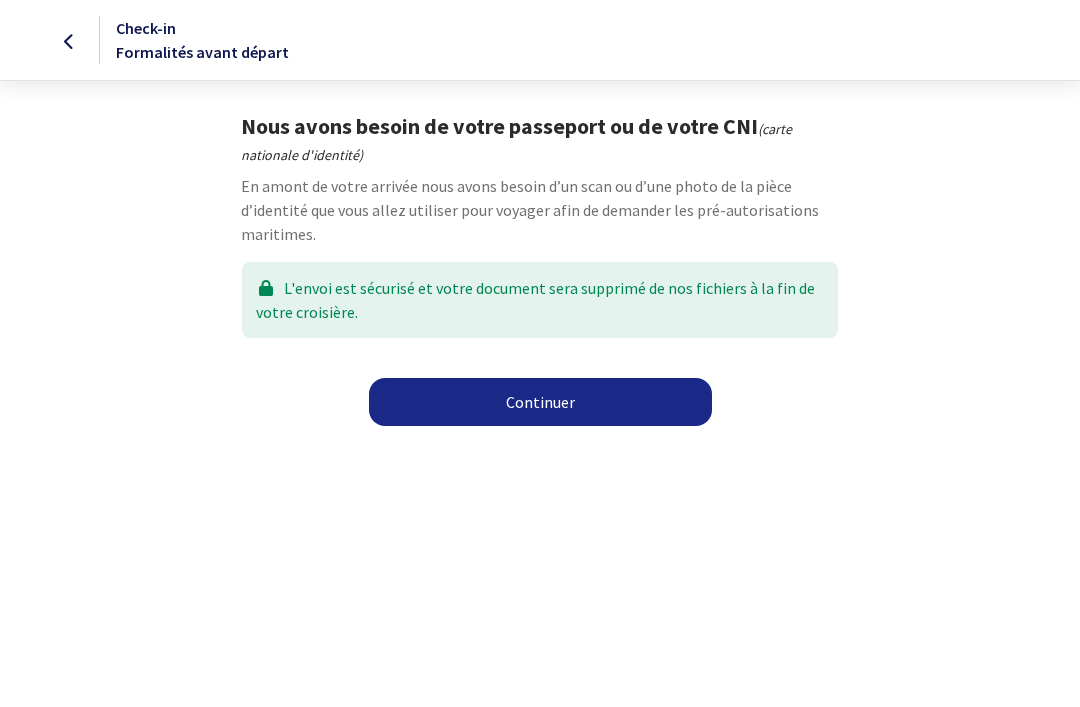 scroll, scrollTop: 0, scrollLeft: 0, axis: both 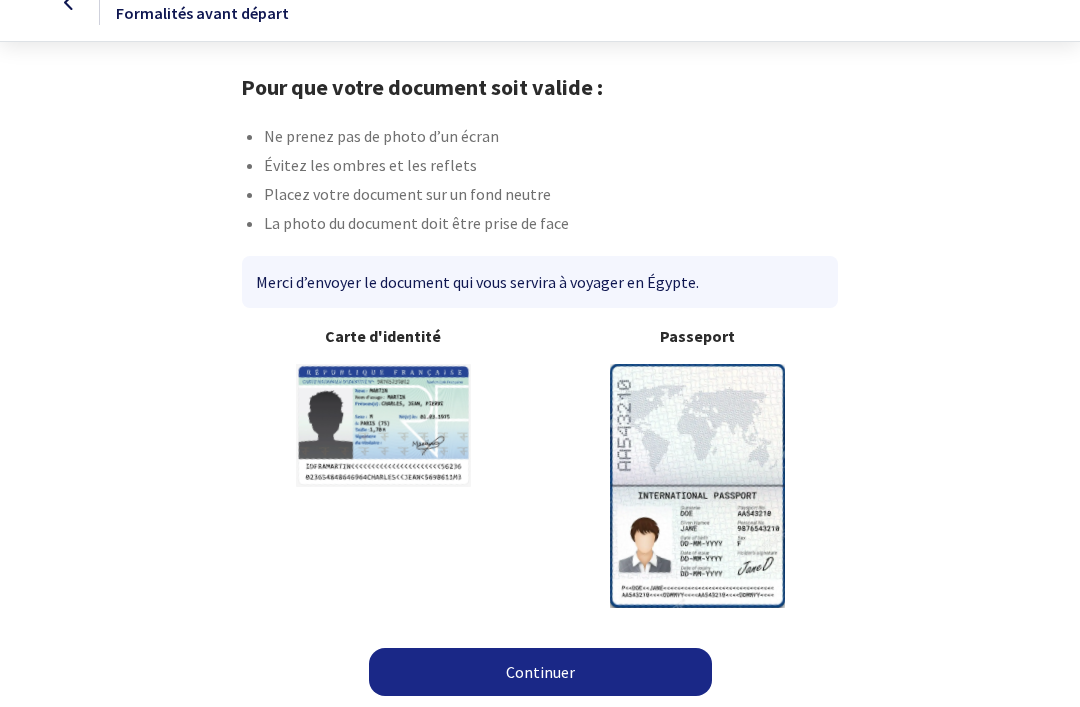 click on "Continuer" at bounding box center (540, 672) 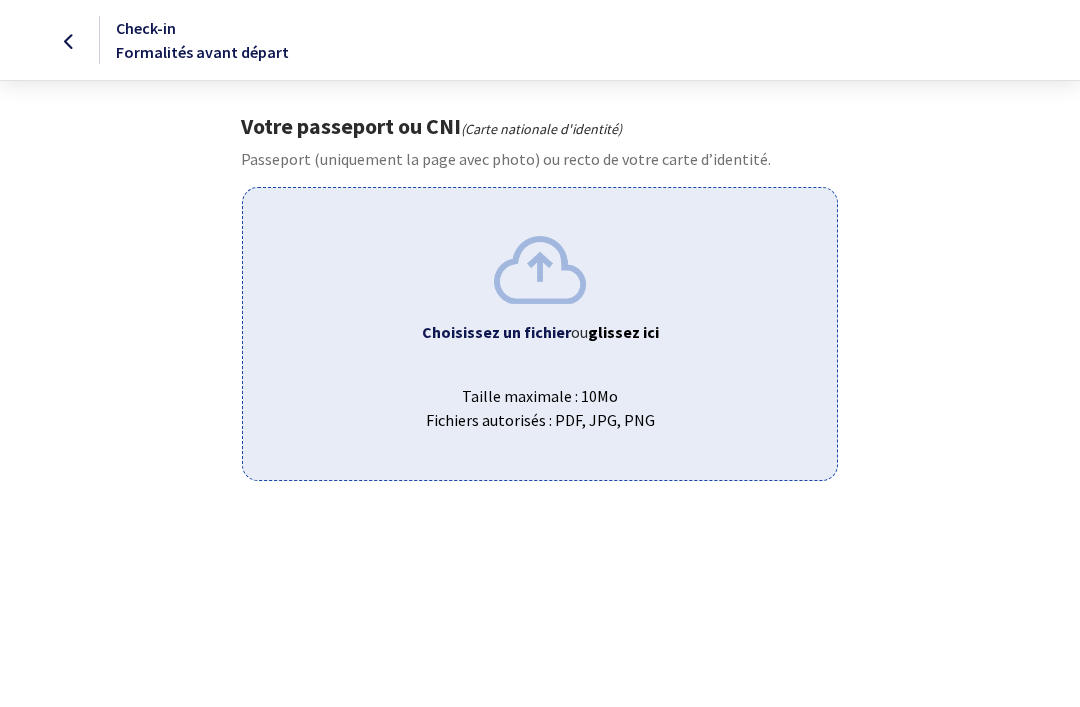 scroll, scrollTop: 0, scrollLeft: 0, axis: both 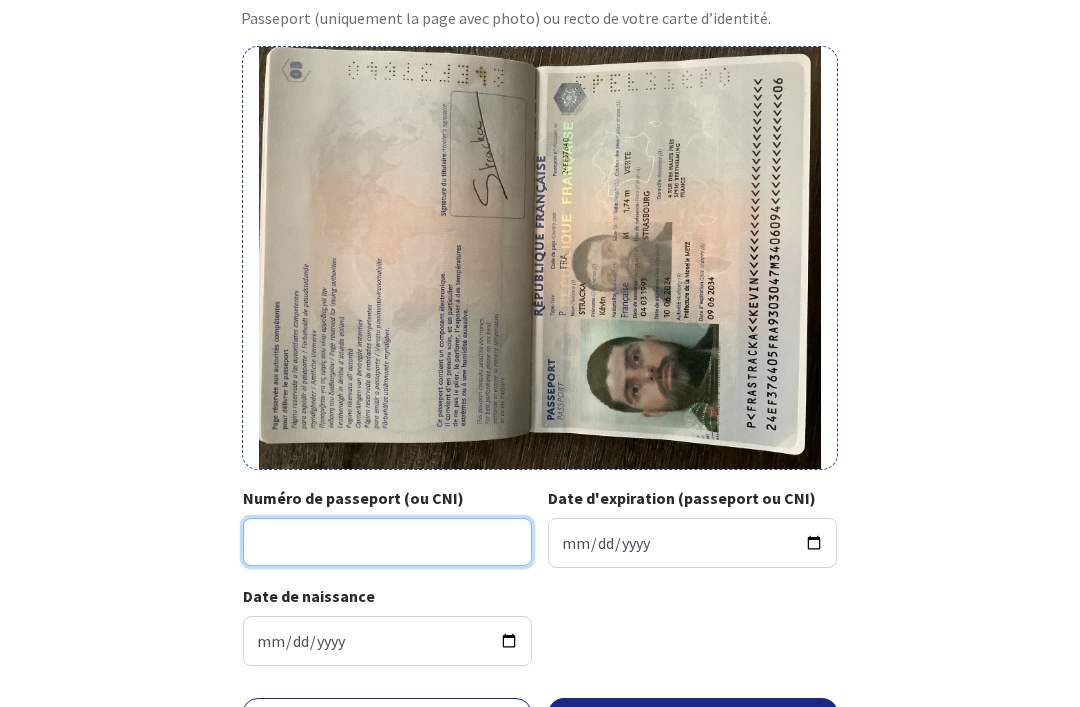 click on "Numéro de passeport (ou CNI)" at bounding box center [387, 542] 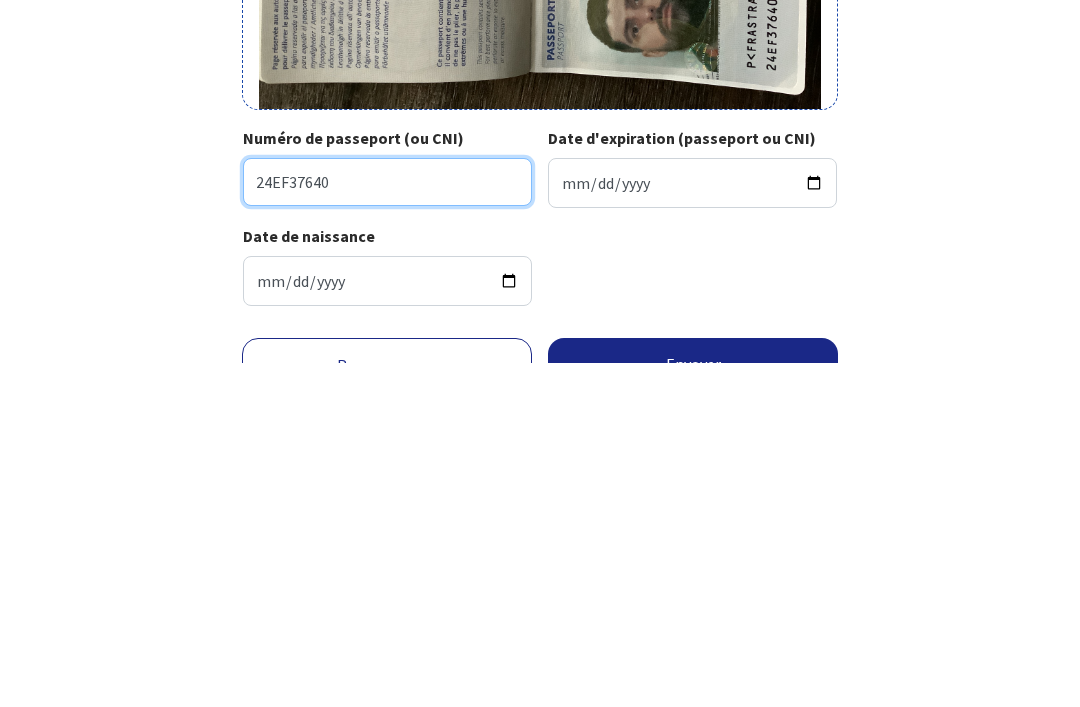type on "24EF37640" 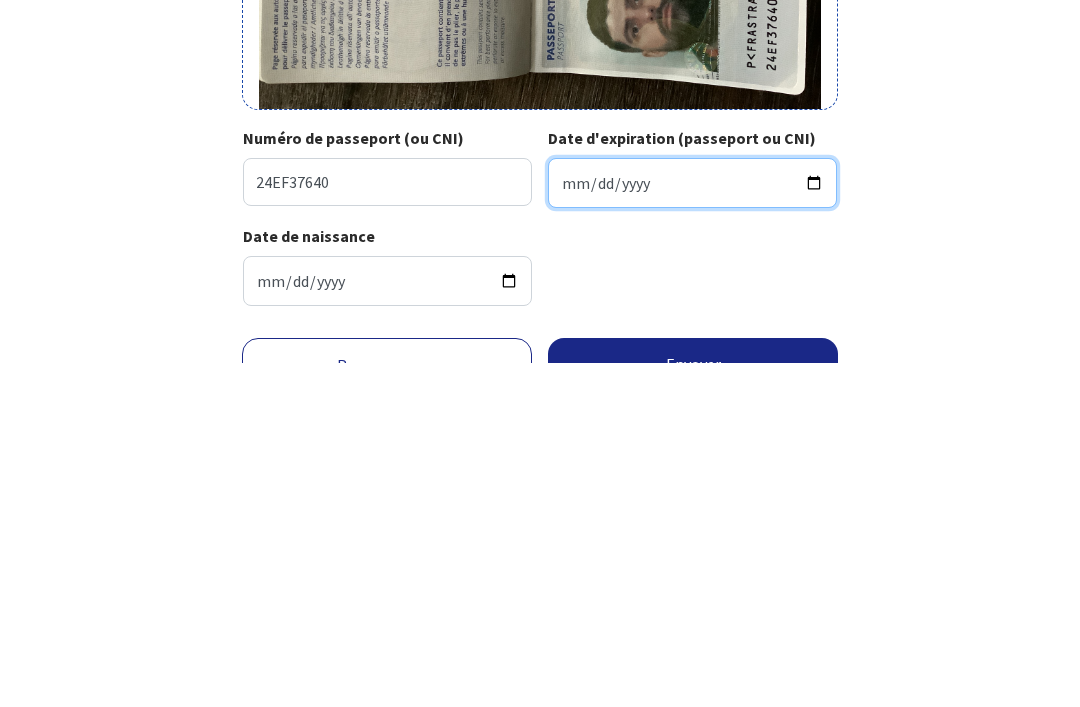 click on "Date d'expiration (passeport ou CNI)" at bounding box center [692, 527] 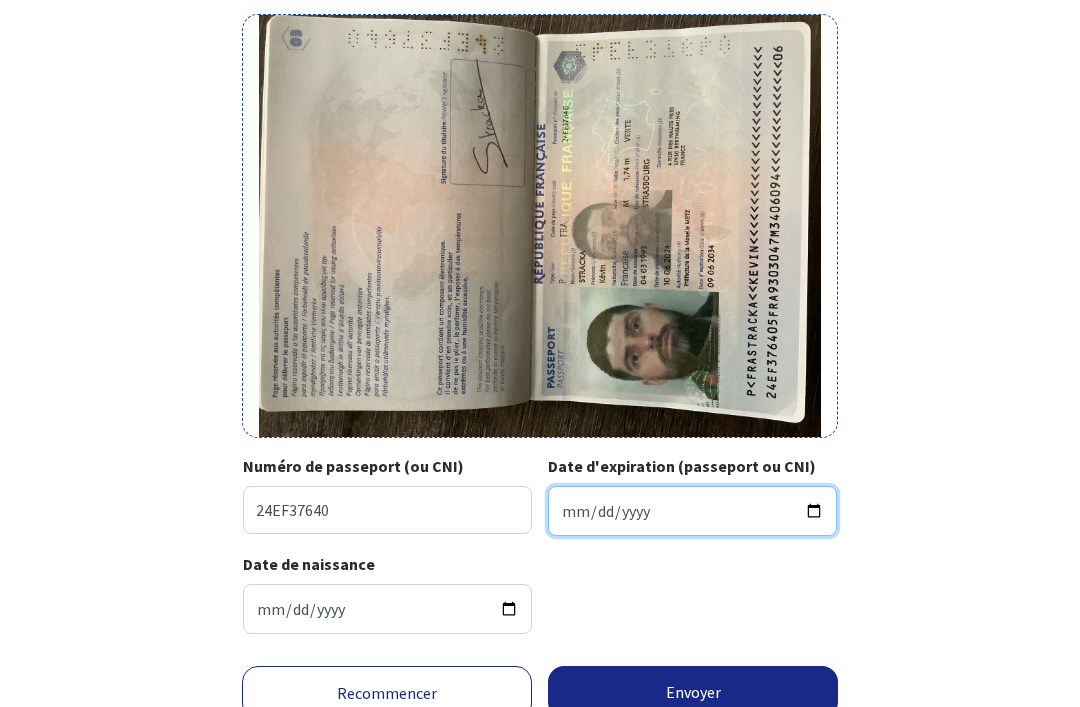 type on "2034-06-09" 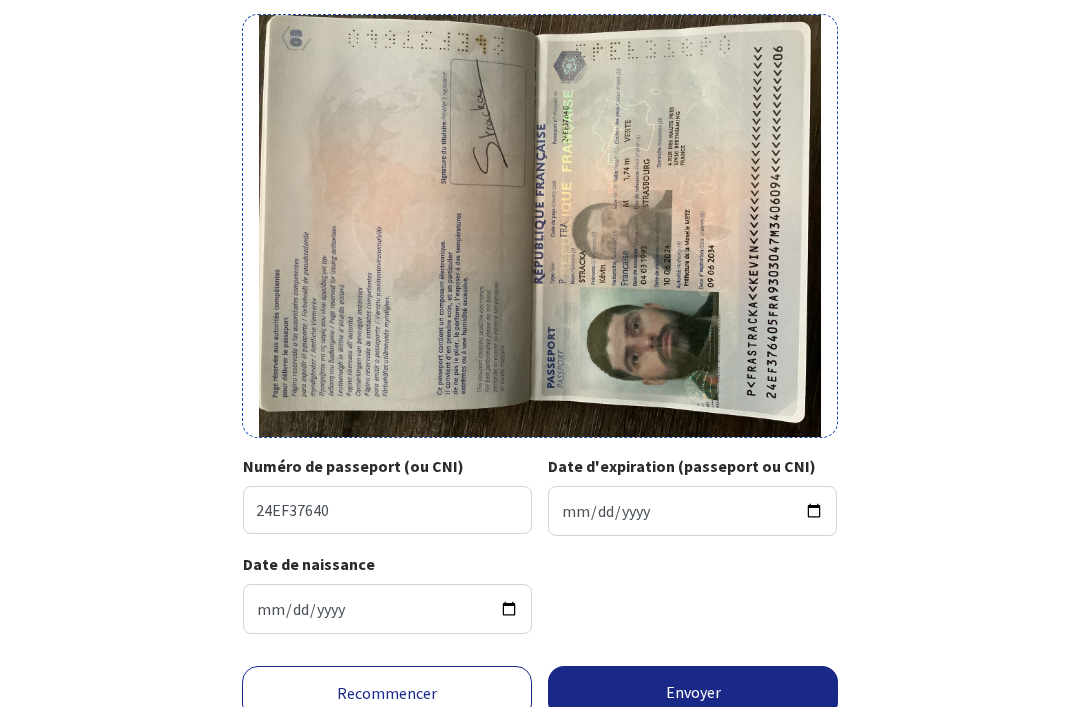 click on "Envoyer" at bounding box center [693, 692] 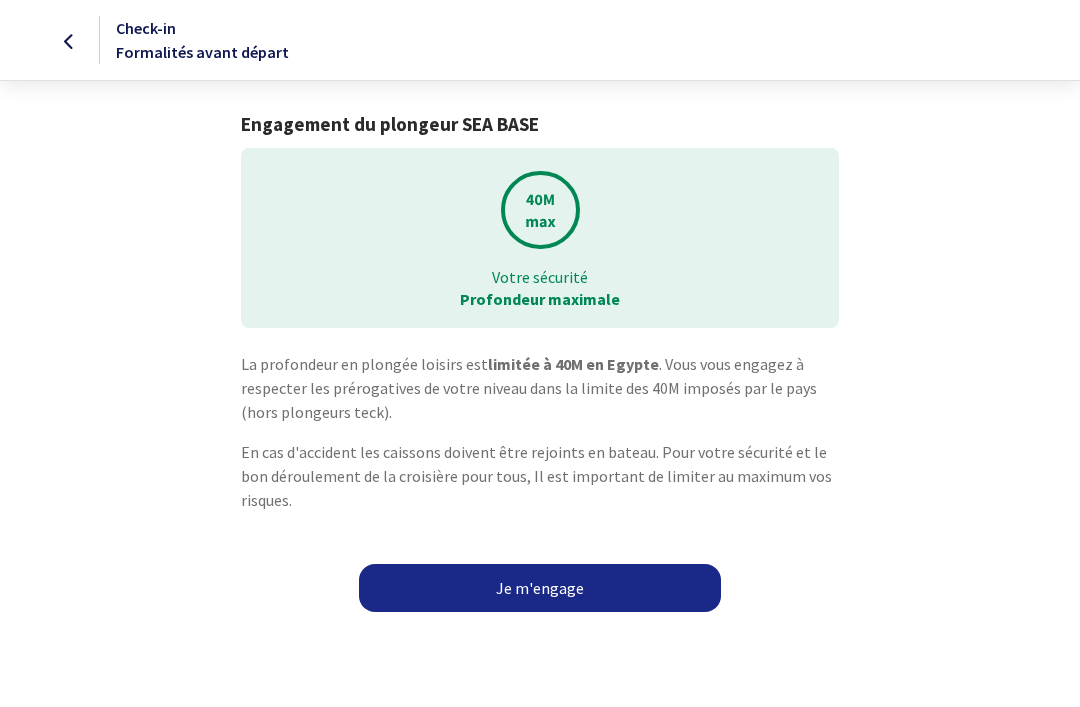 scroll, scrollTop: 0, scrollLeft: 0, axis: both 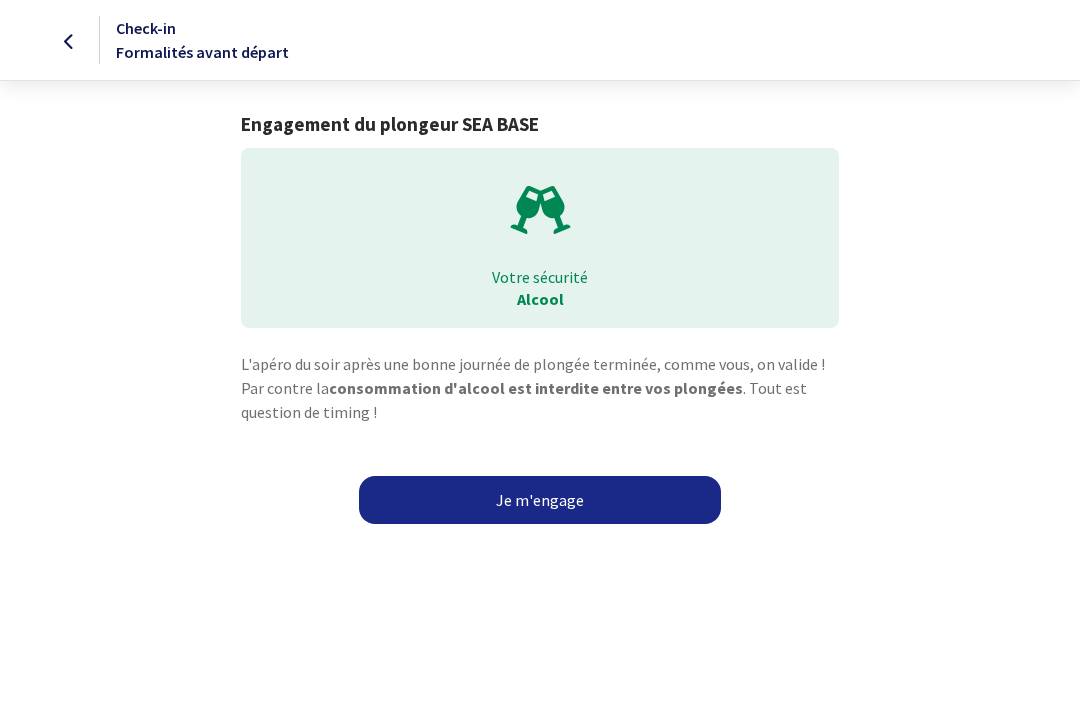 click on "Je m'engage" at bounding box center [540, 500] 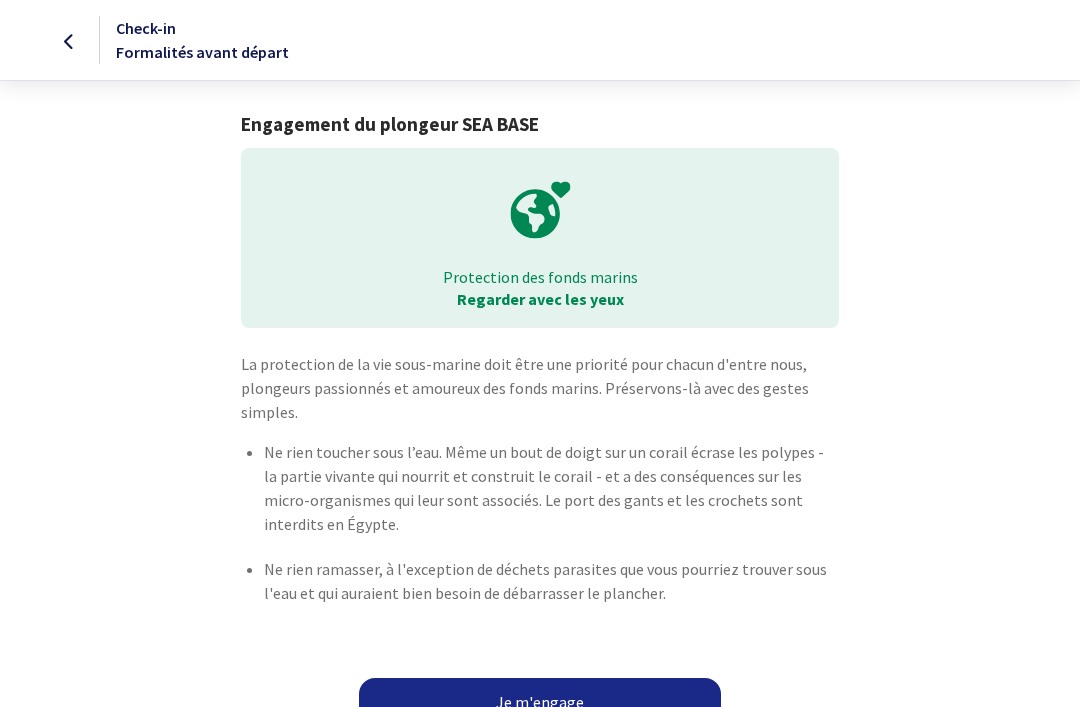 scroll, scrollTop: 30, scrollLeft: 0, axis: vertical 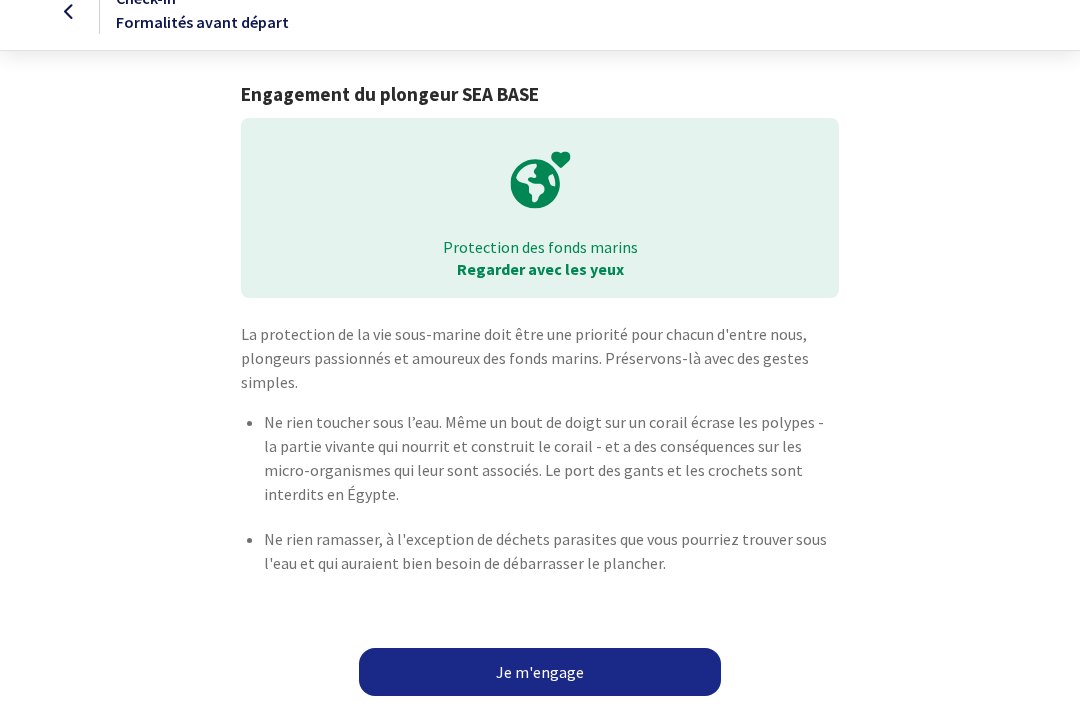 click on "Je m'engage" at bounding box center (540, 672) 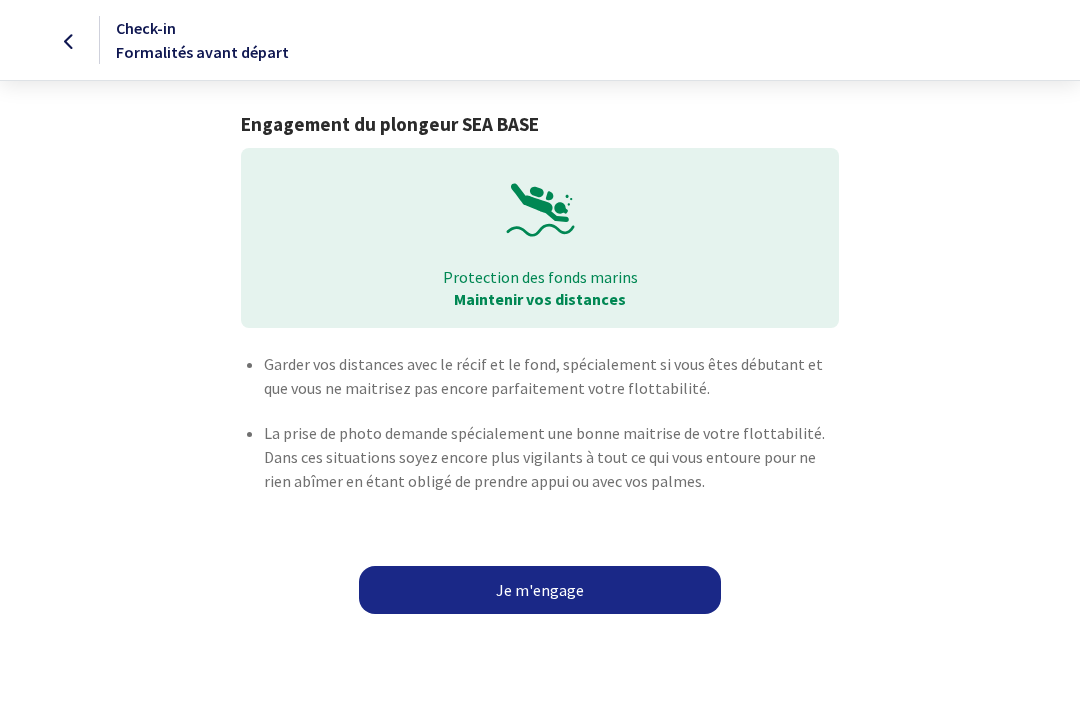 scroll, scrollTop: 0, scrollLeft: 0, axis: both 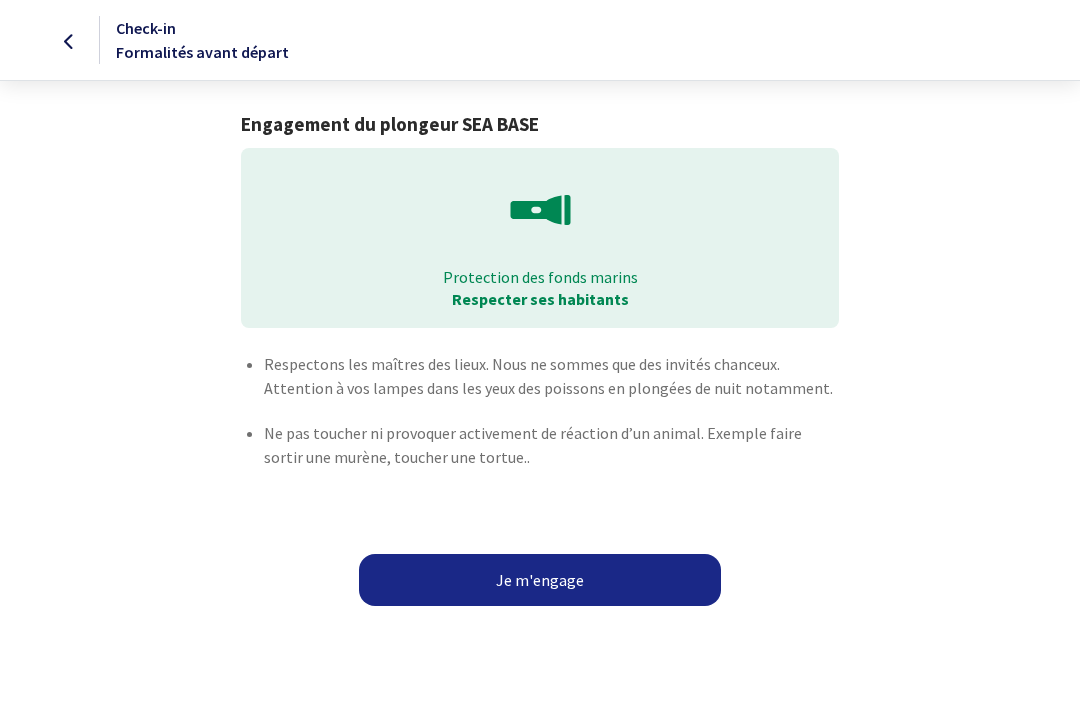 click on "Je m'engage" at bounding box center [540, 580] 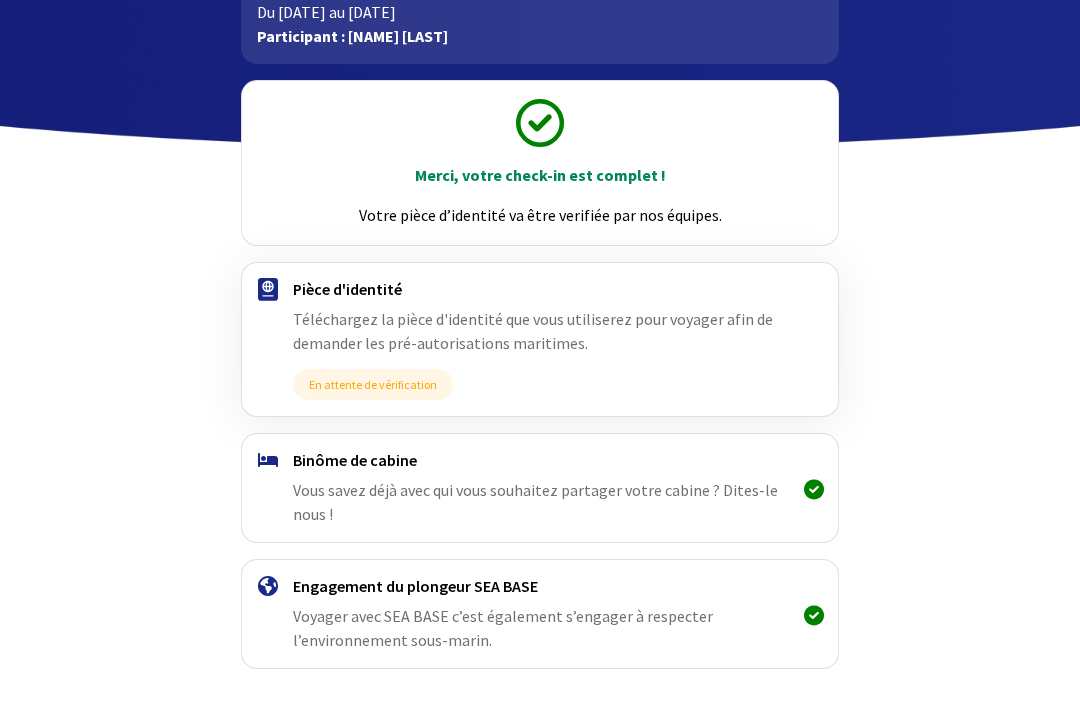 scroll, scrollTop: 162, scrollLeft: 0, axis: vertical 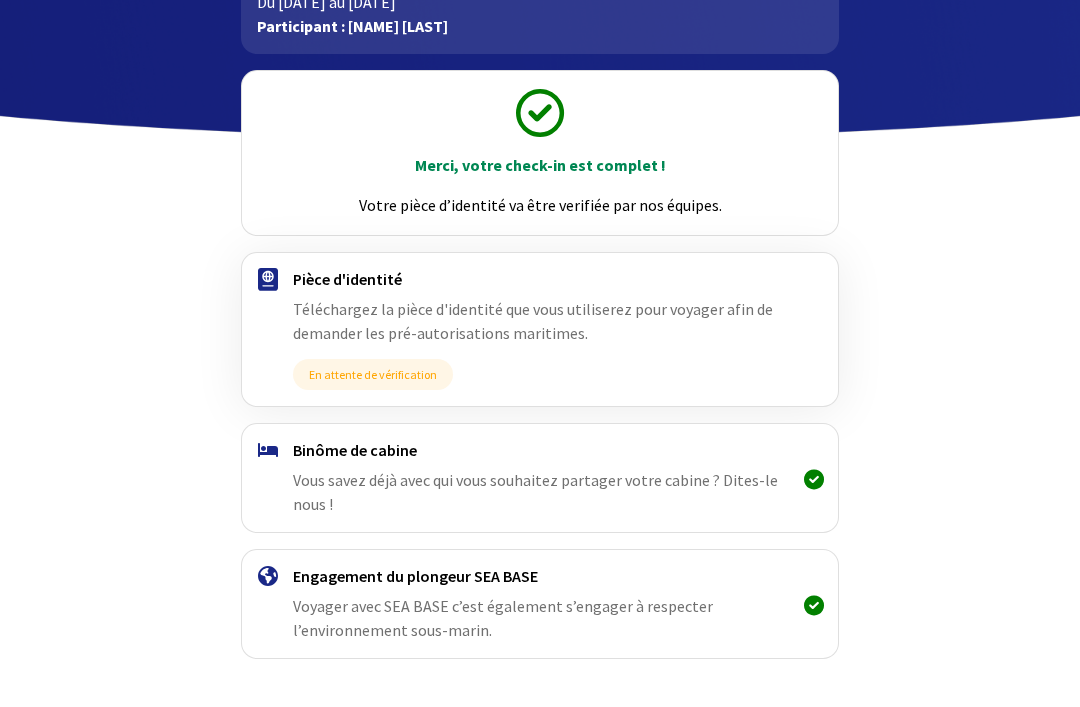 click on "Continuer" at bounding box center (540, 735) 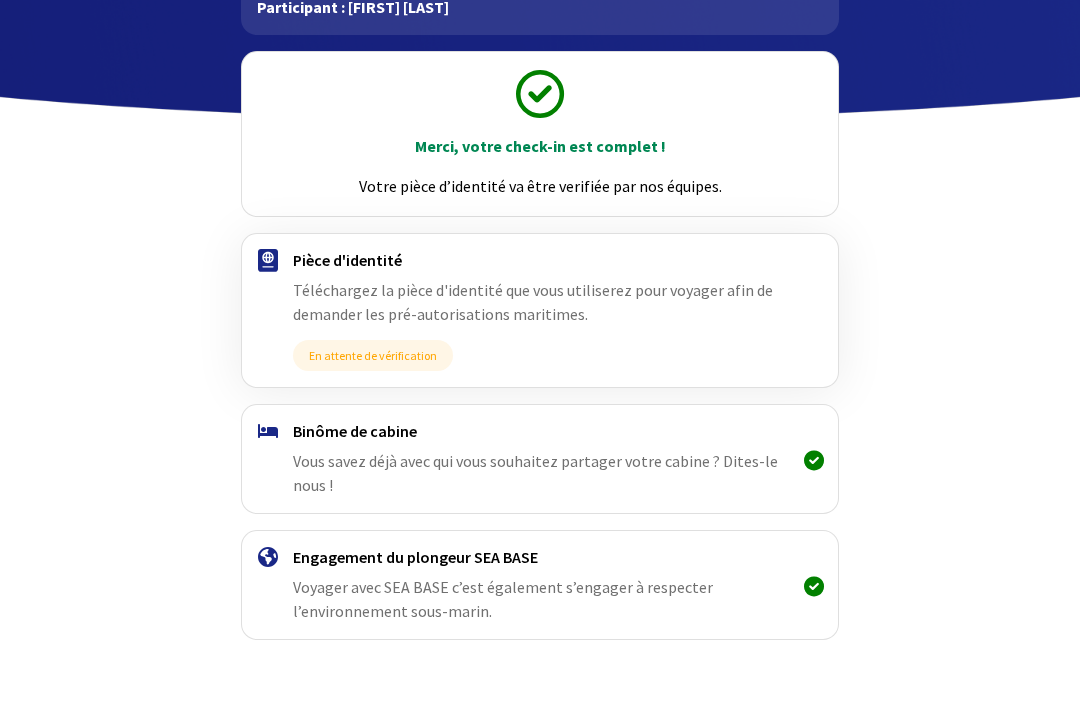scroll, scrollTop: 162, scrollLeft: 0, axis: vertical 